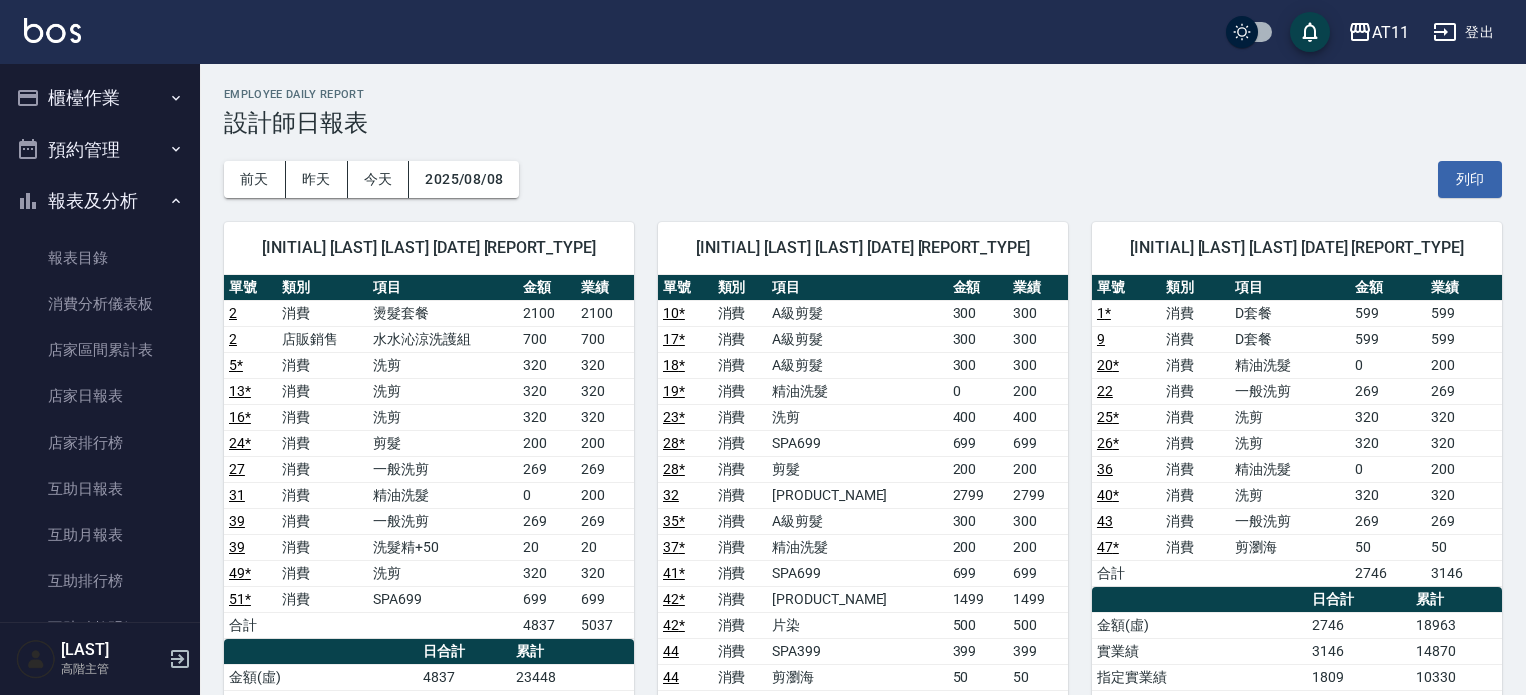 scroll, scrollTop: 500, scrollLeft: 0, axis: vertical 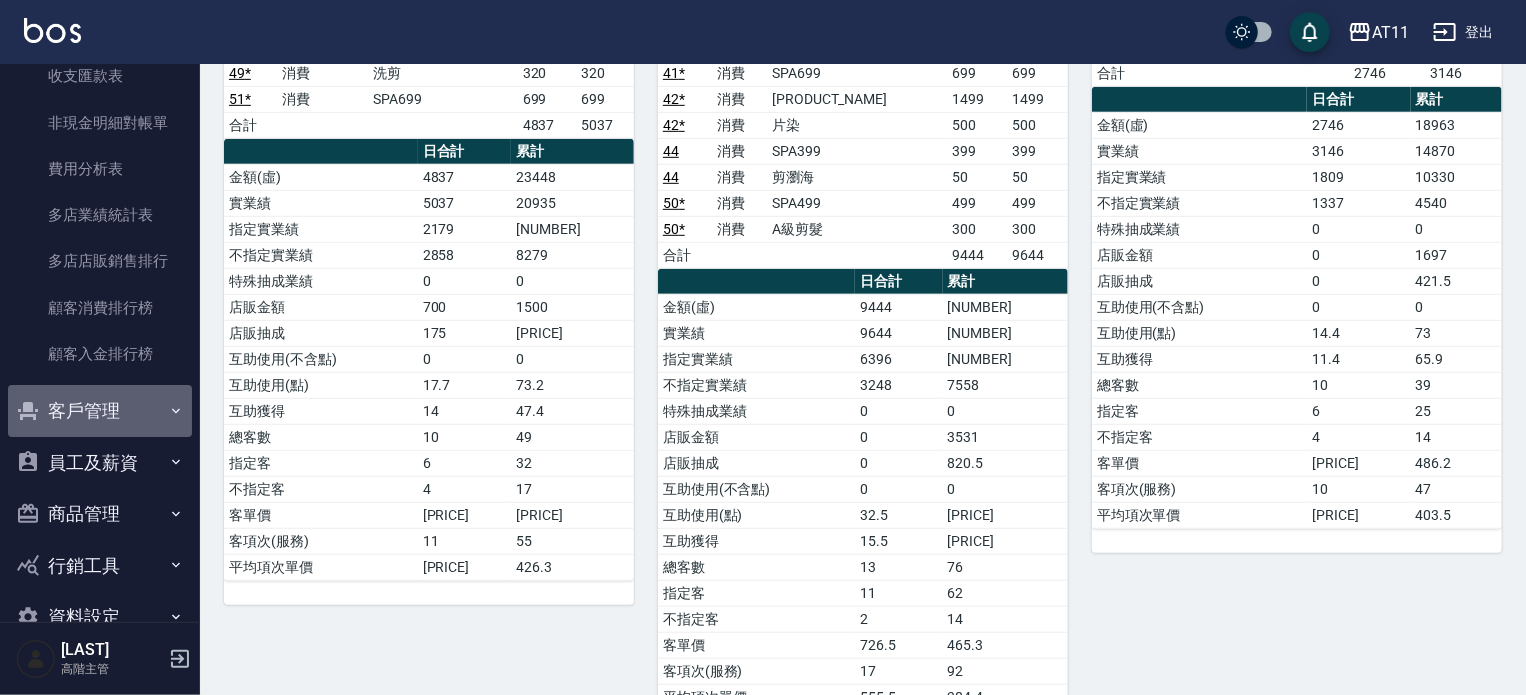 click on "客戶管理" at bounding box center (100, 411) 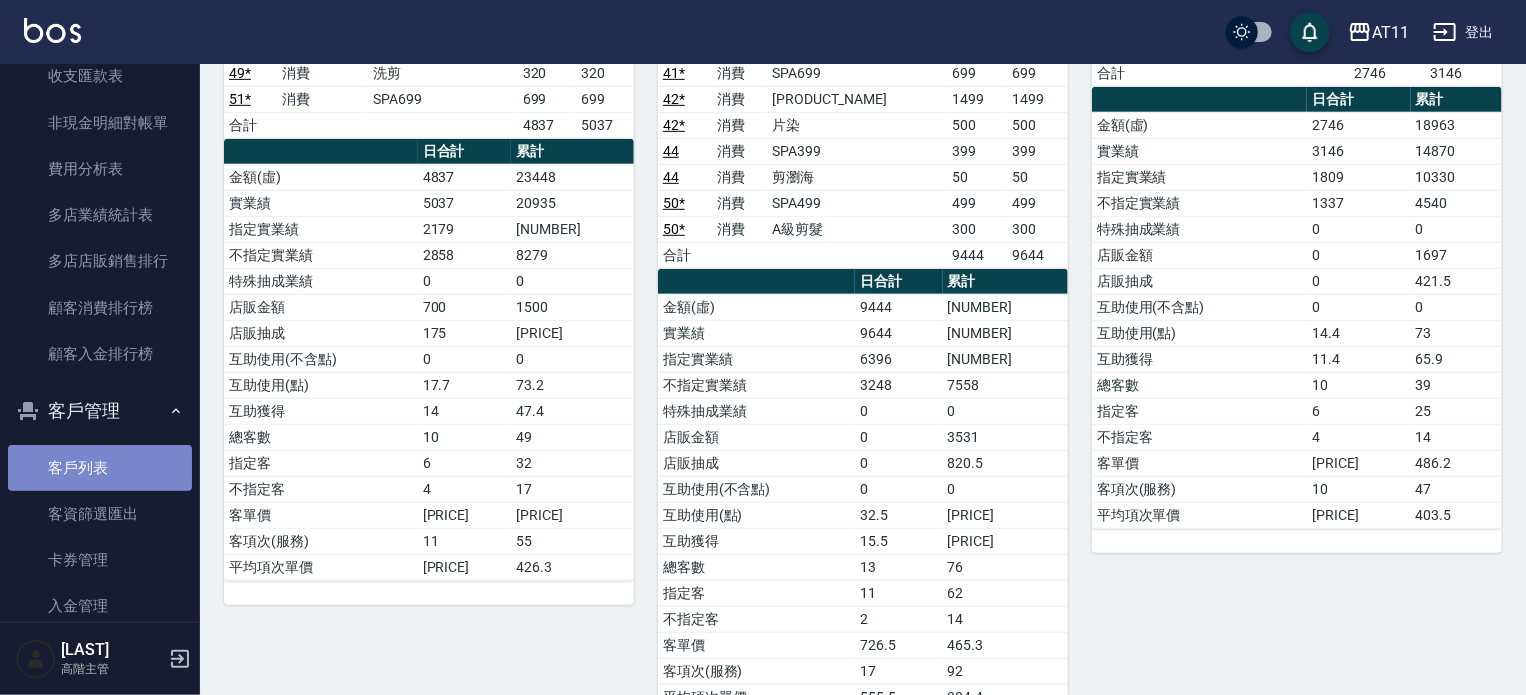 click on "客戶列表" at bounding box center (100, 468) 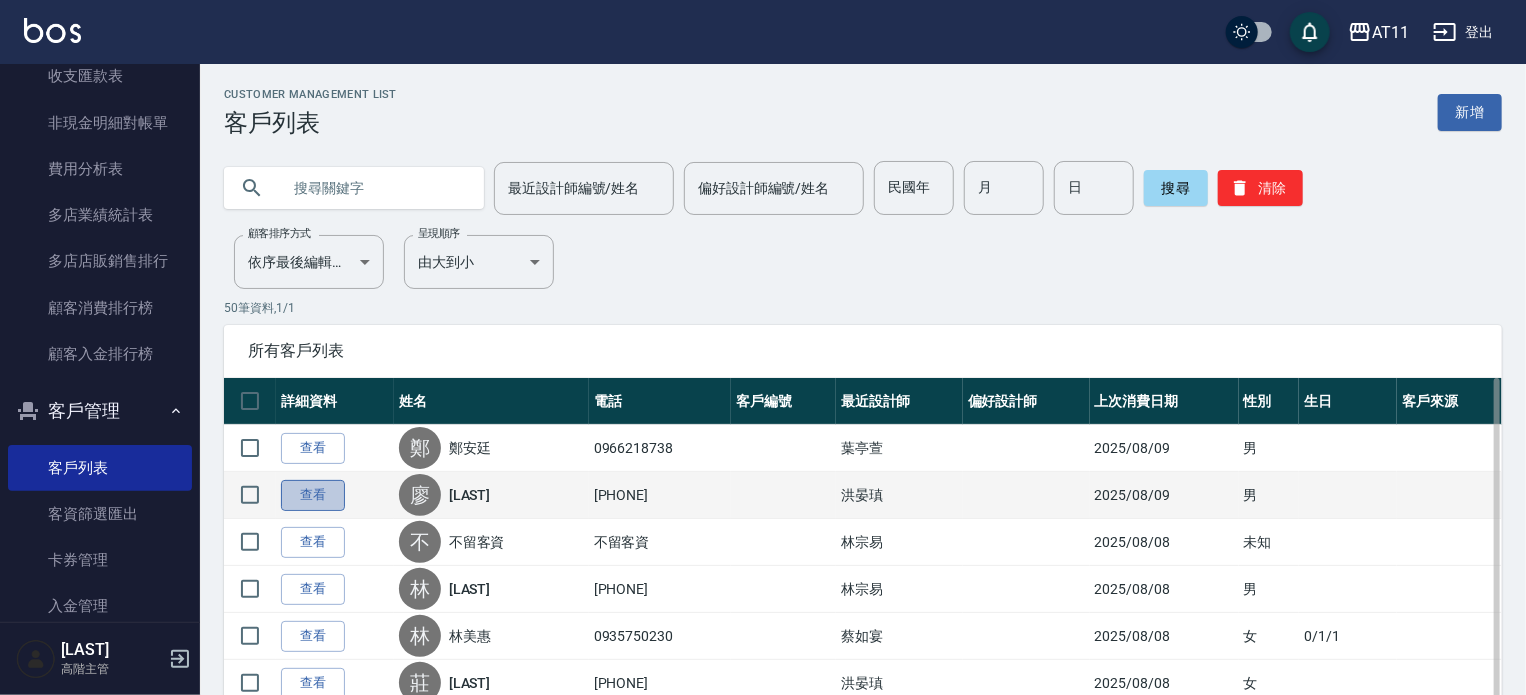 click on "查看" at bounding box center [313, 495] 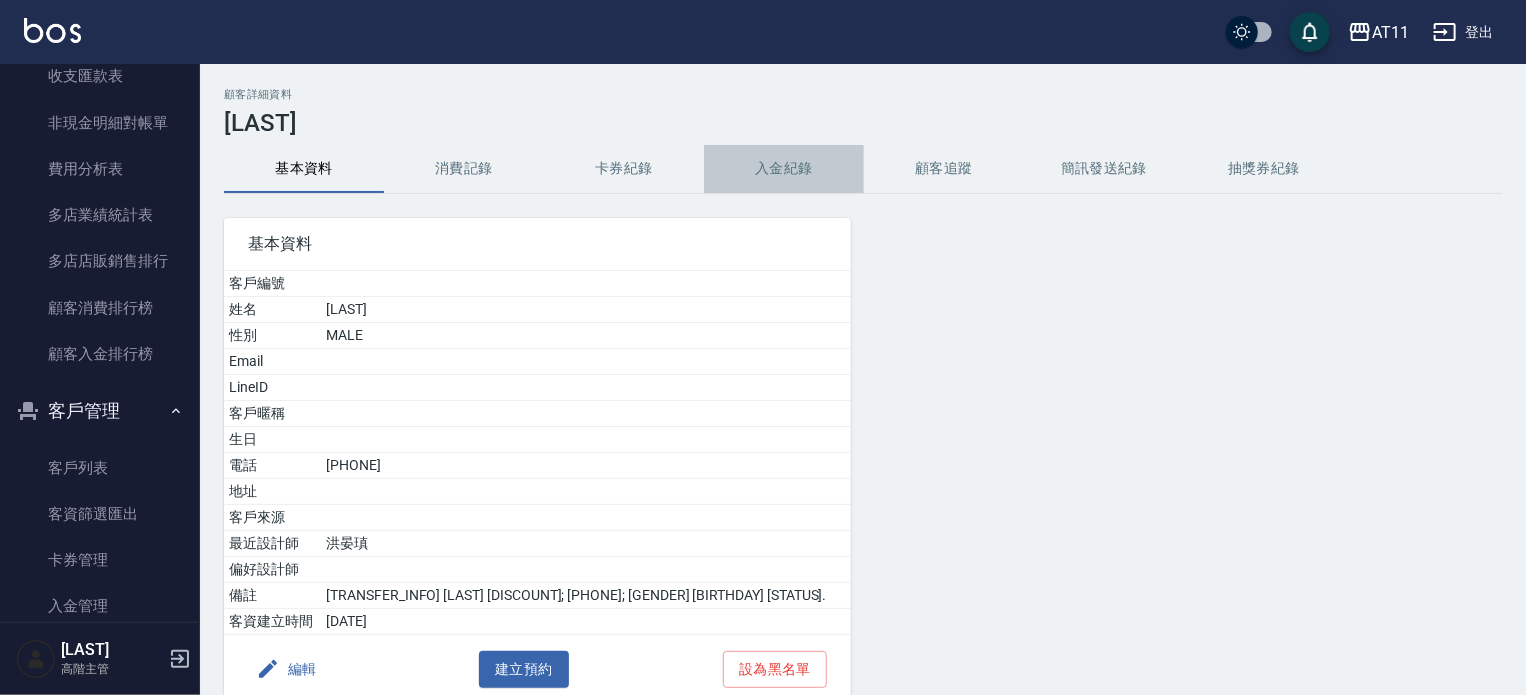 click on "入金紀錄" at bounding box center (784, 169) 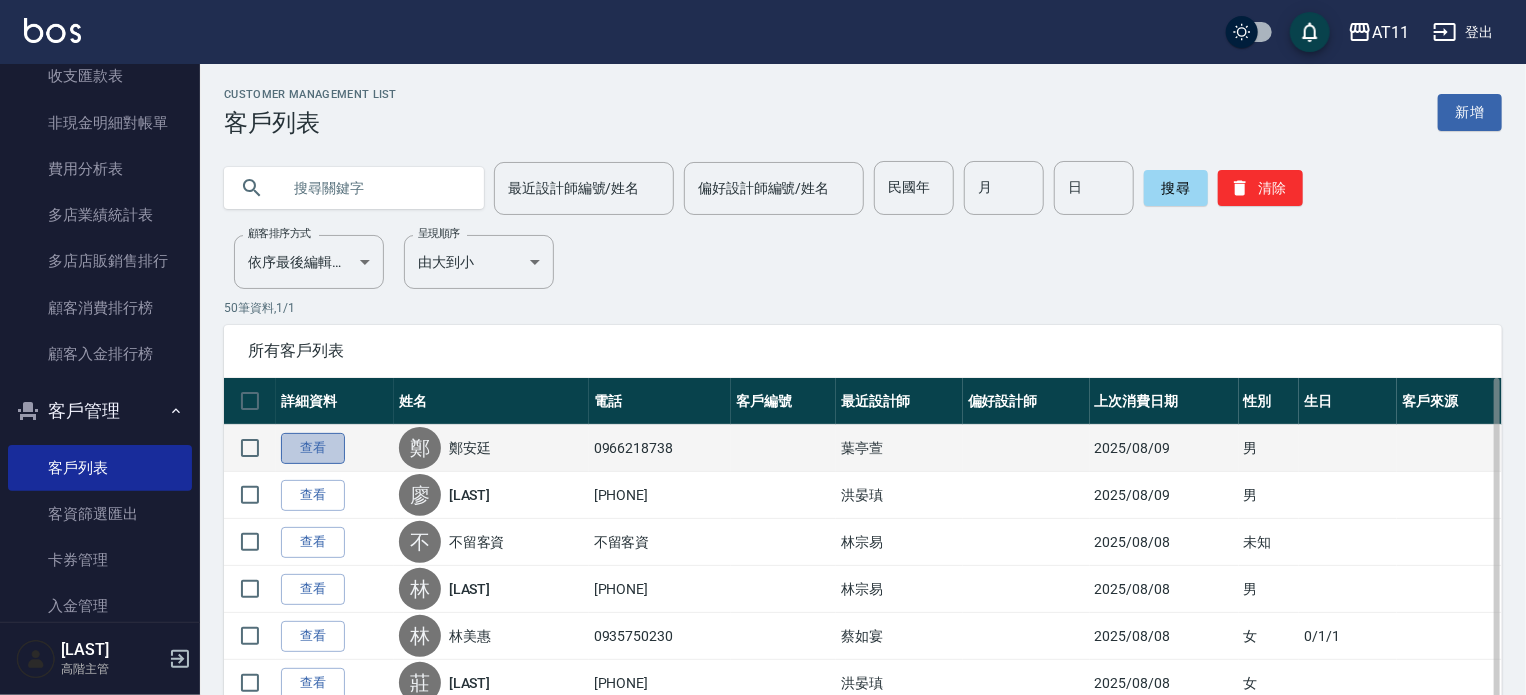 click on "查看" at bounding box center (313, 448) 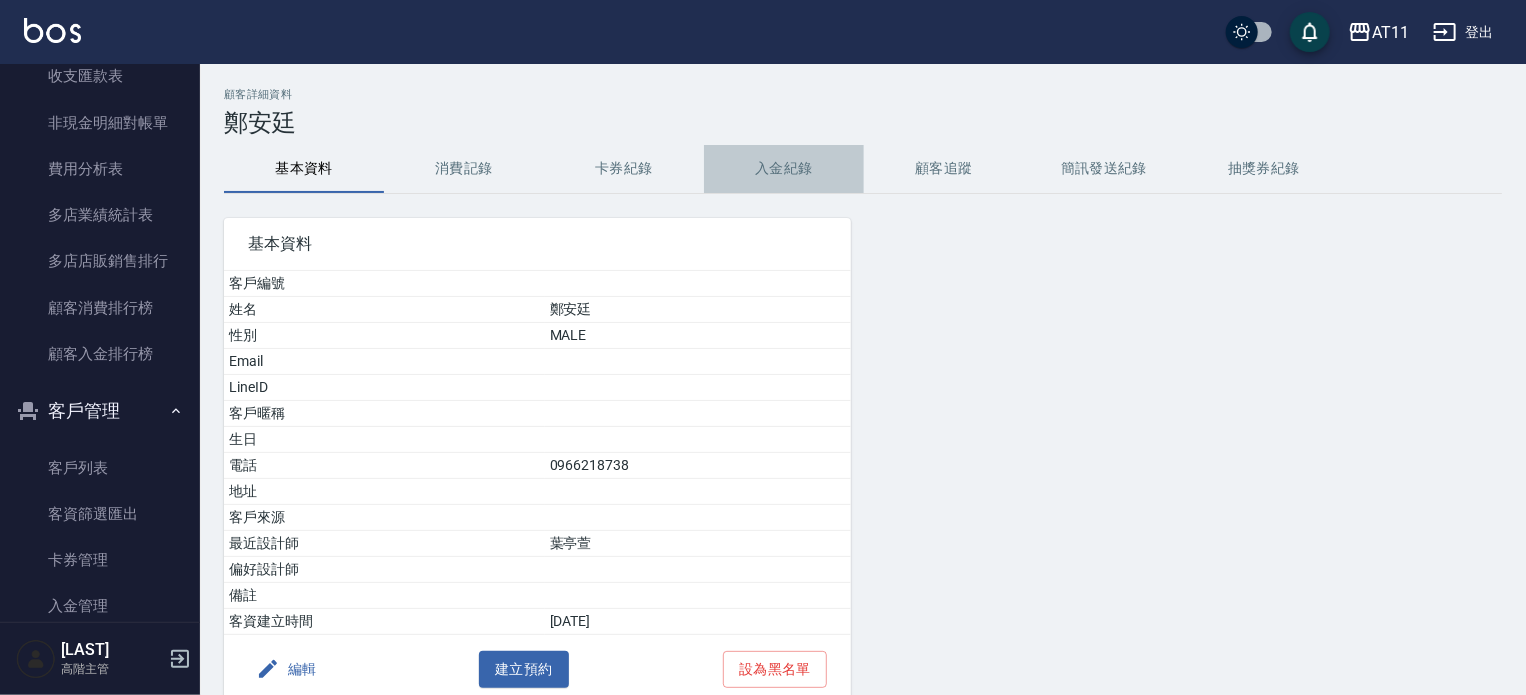 click on "入金紀錄" at bounding box center [784, 169] 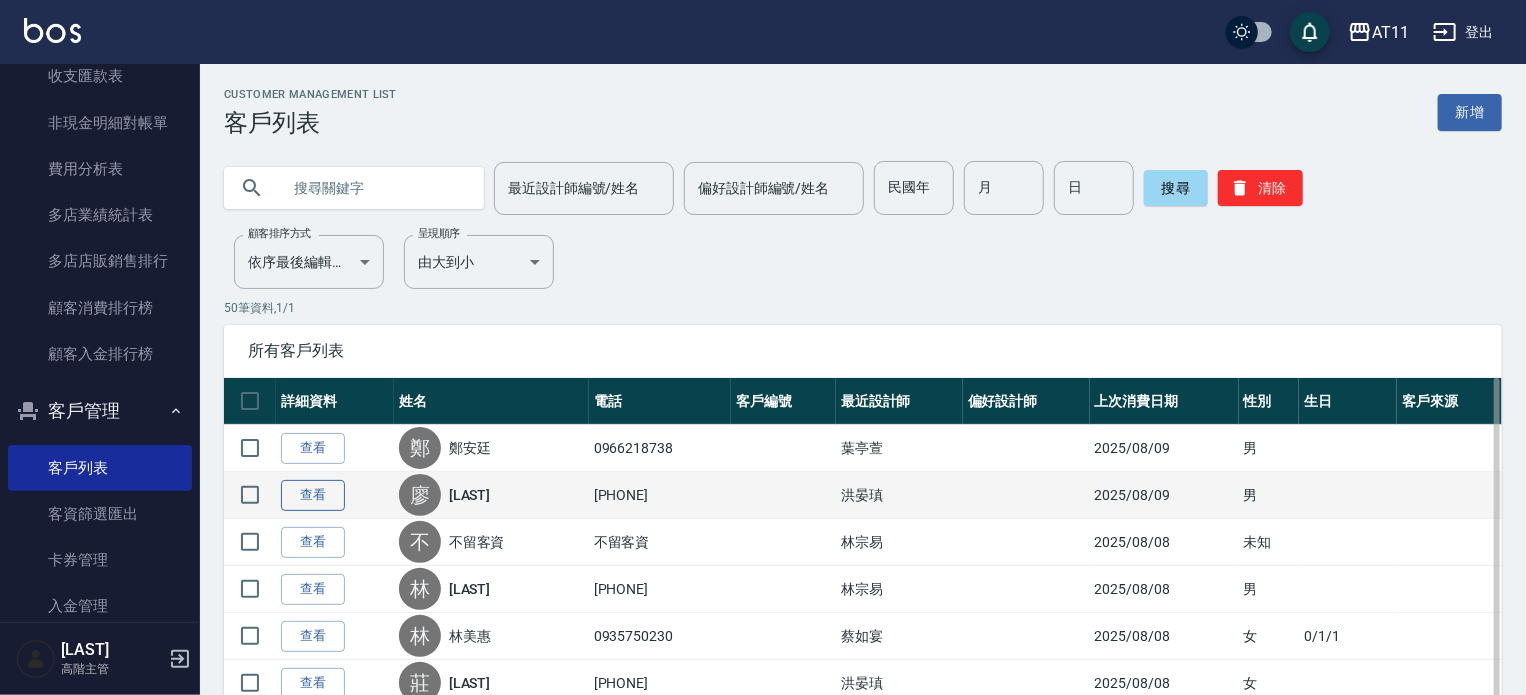 click on "查看" at bounding box center (313, 495) 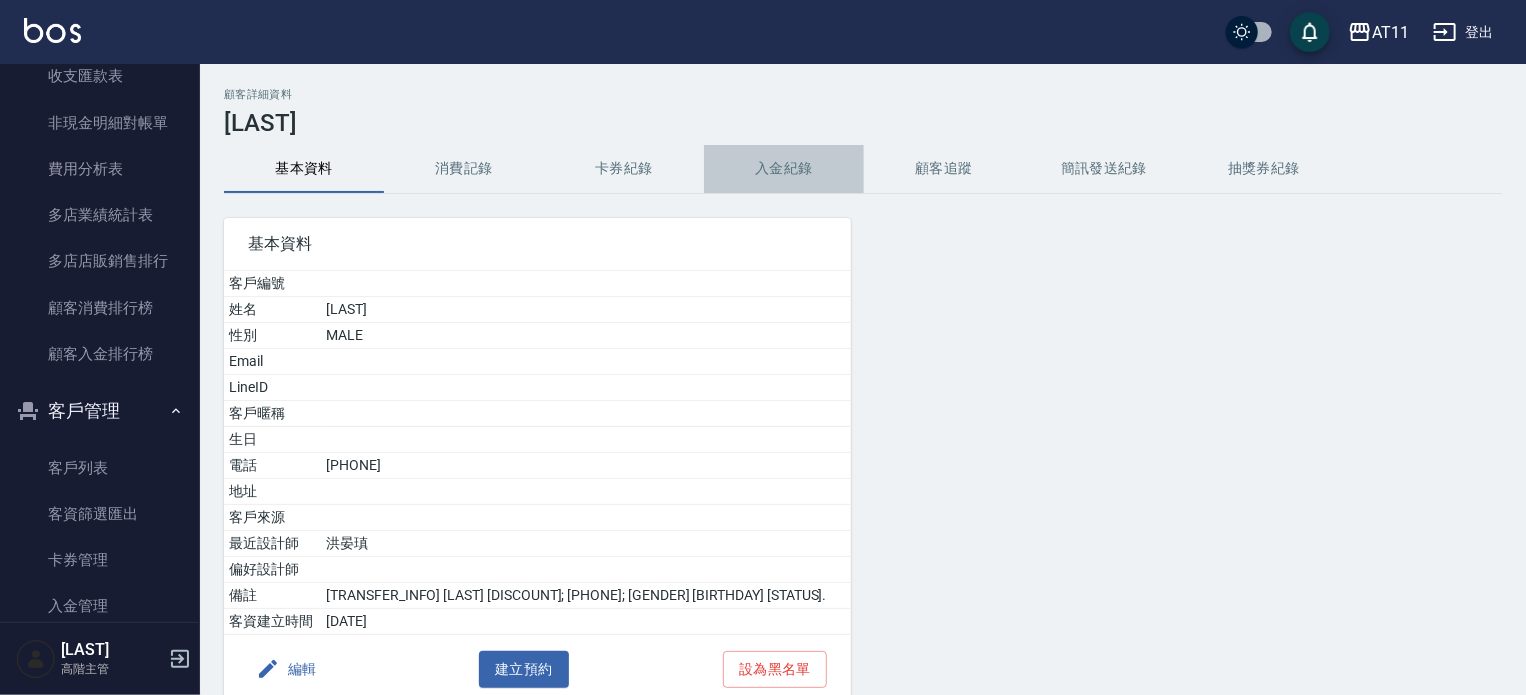 click on "入金紀錄" at bounding box center [784, 169] 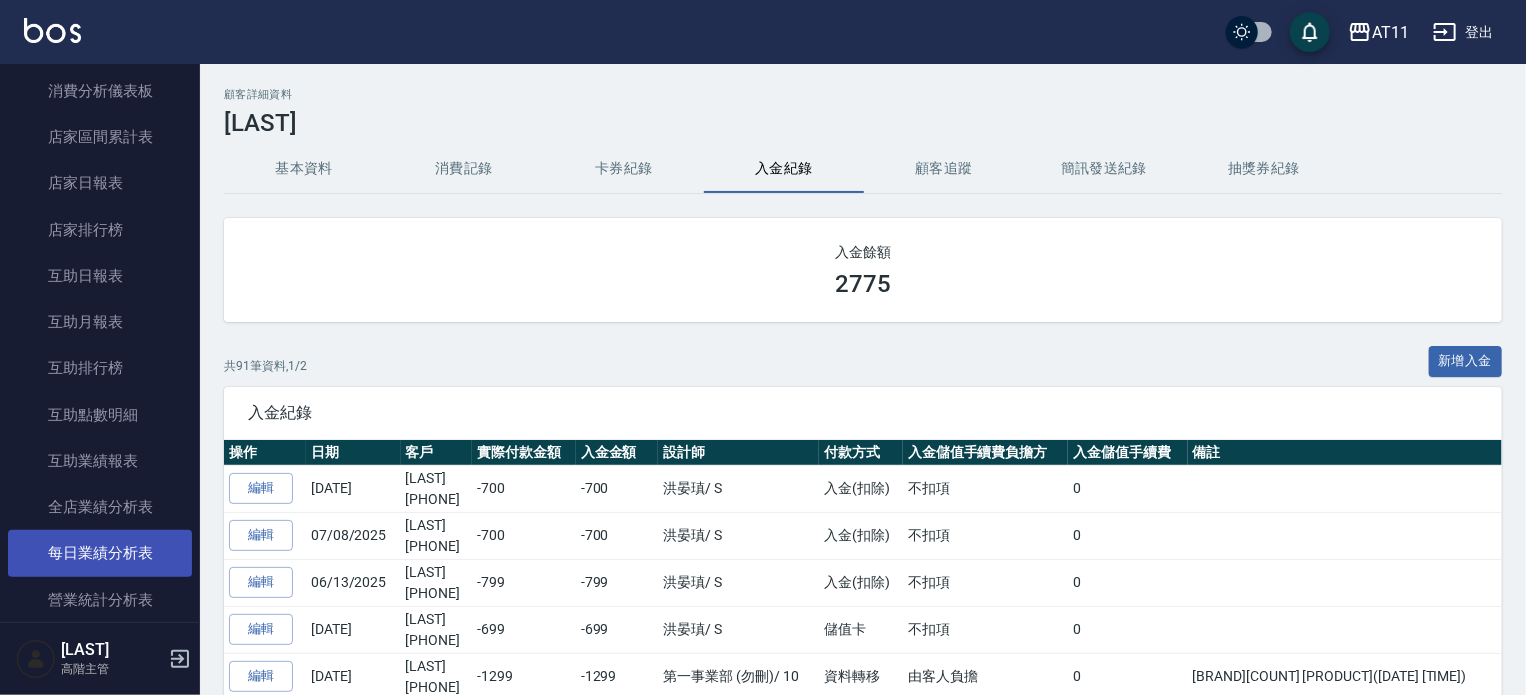 scroll, scrollTop: 200, scrollLeft: 0, axis: vertical 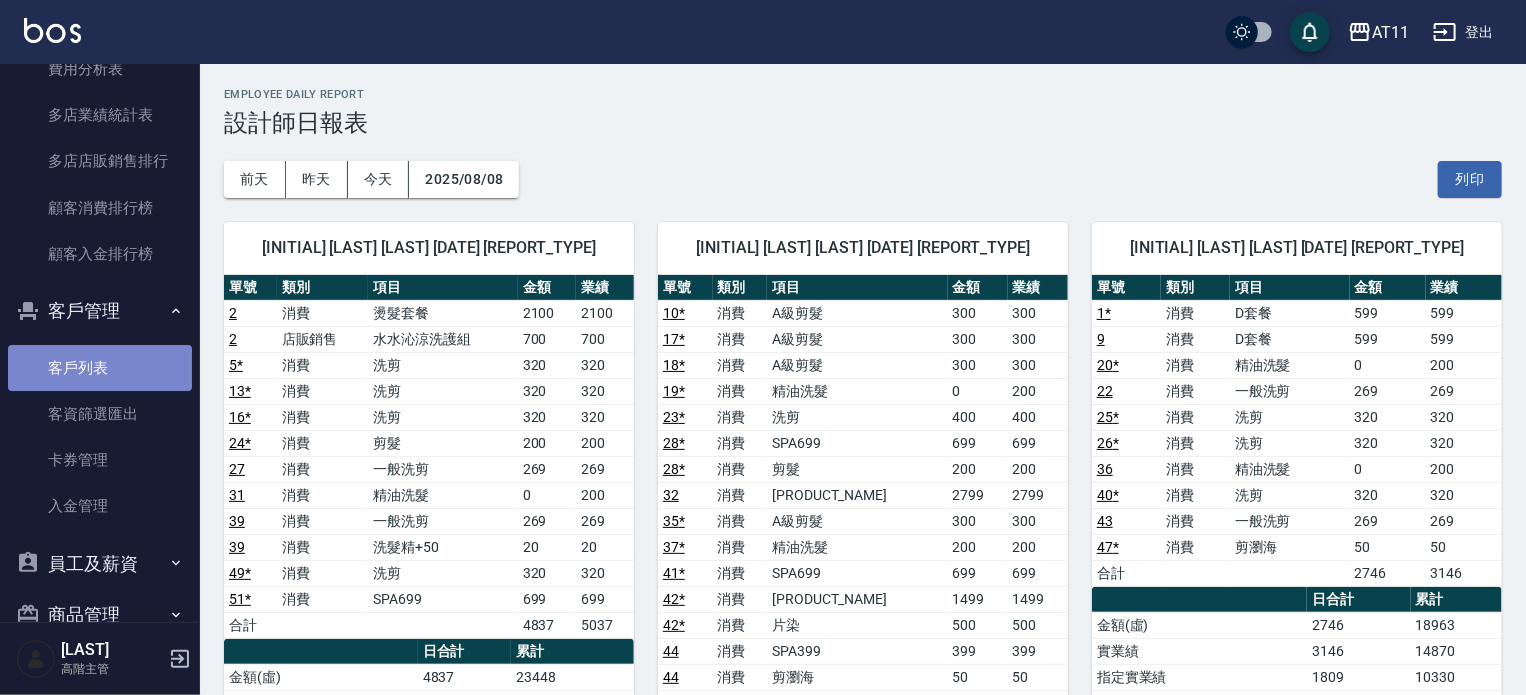click on "客戶列表" at bounding box center (100, 368) 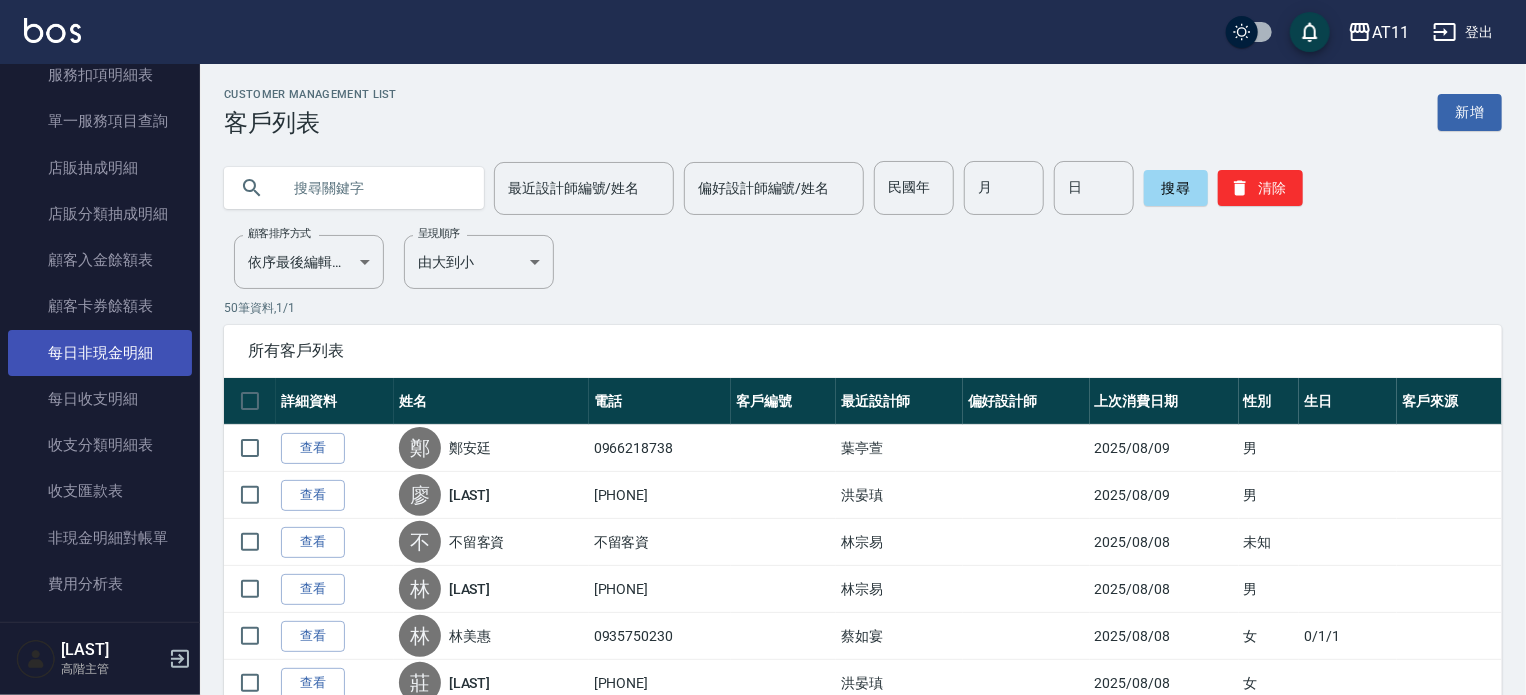 scroll, scrollTop: 1500, scrollLeft: 0, axis: vertical 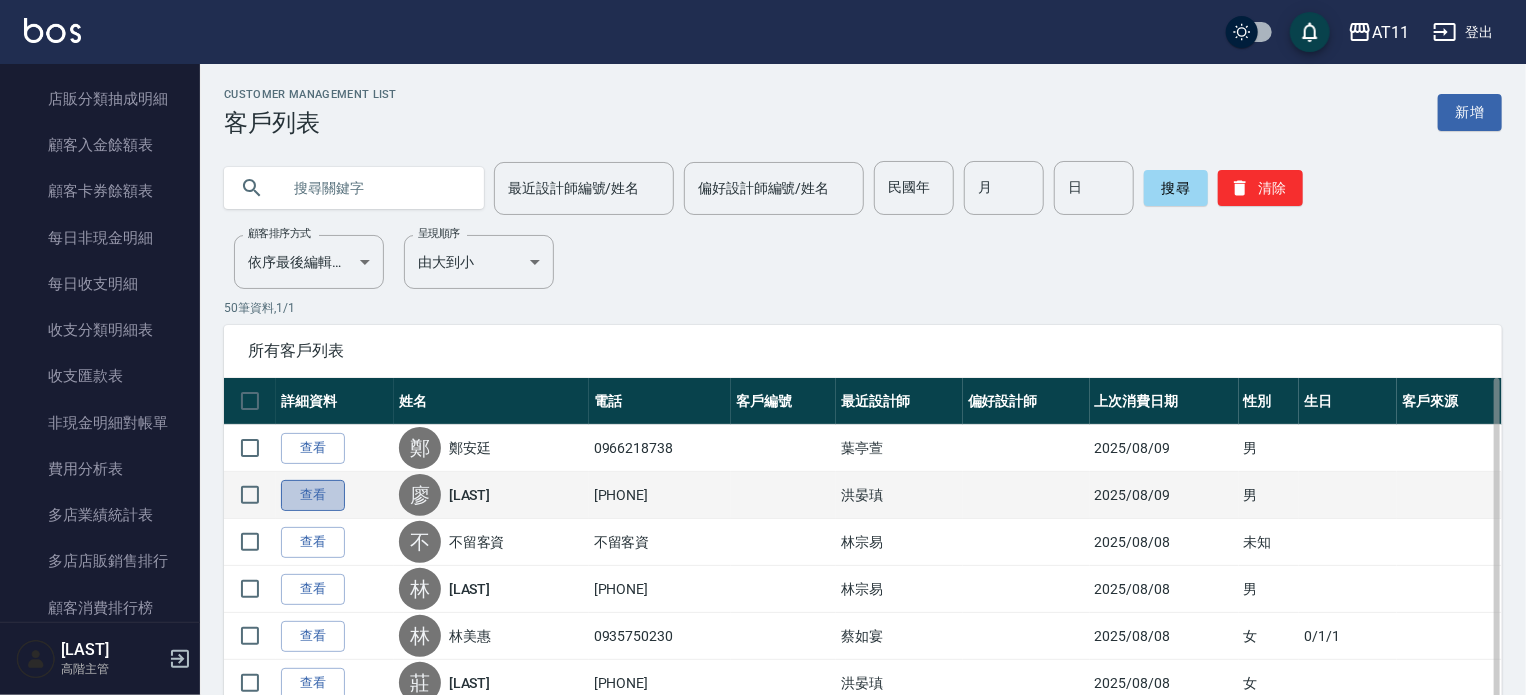 click on "查看" at bounding box center (313, 495) 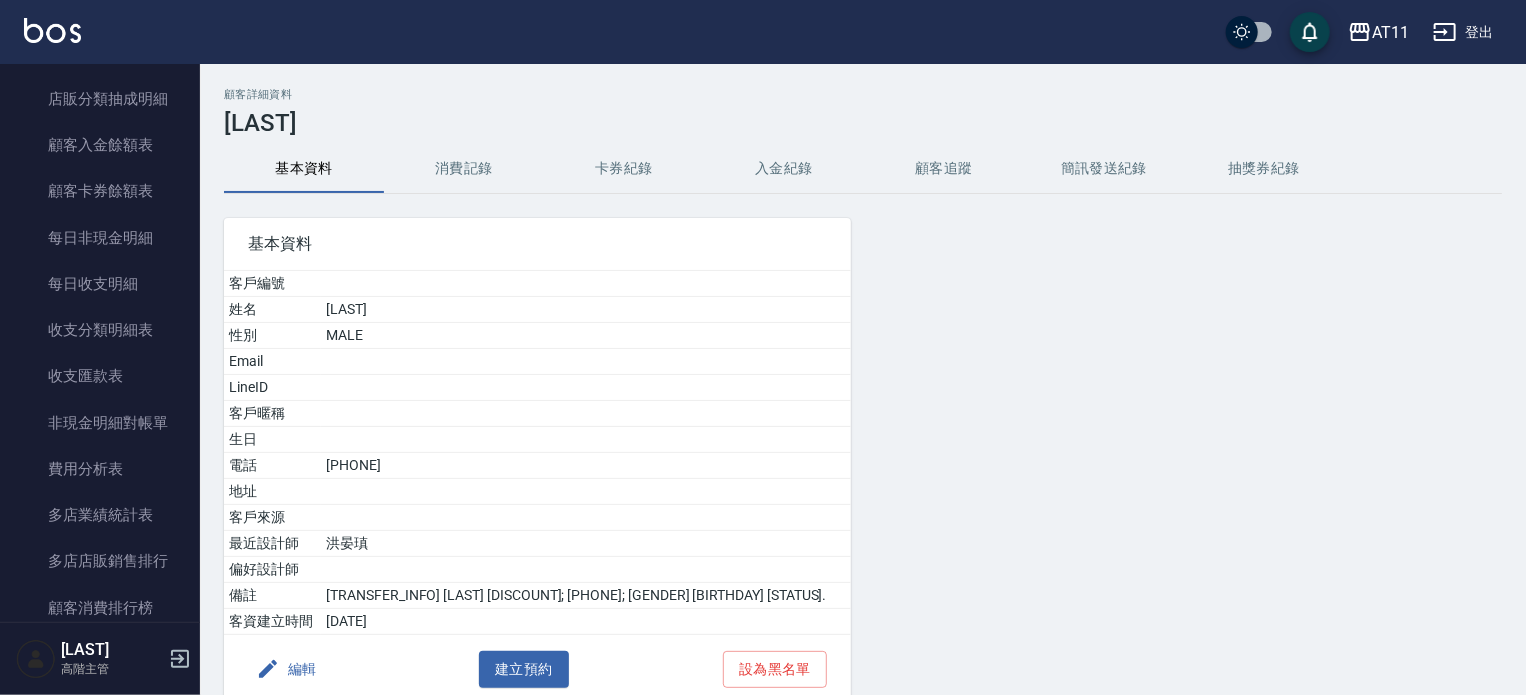 click on "入金紀錄" at bounding box center (784, 169) 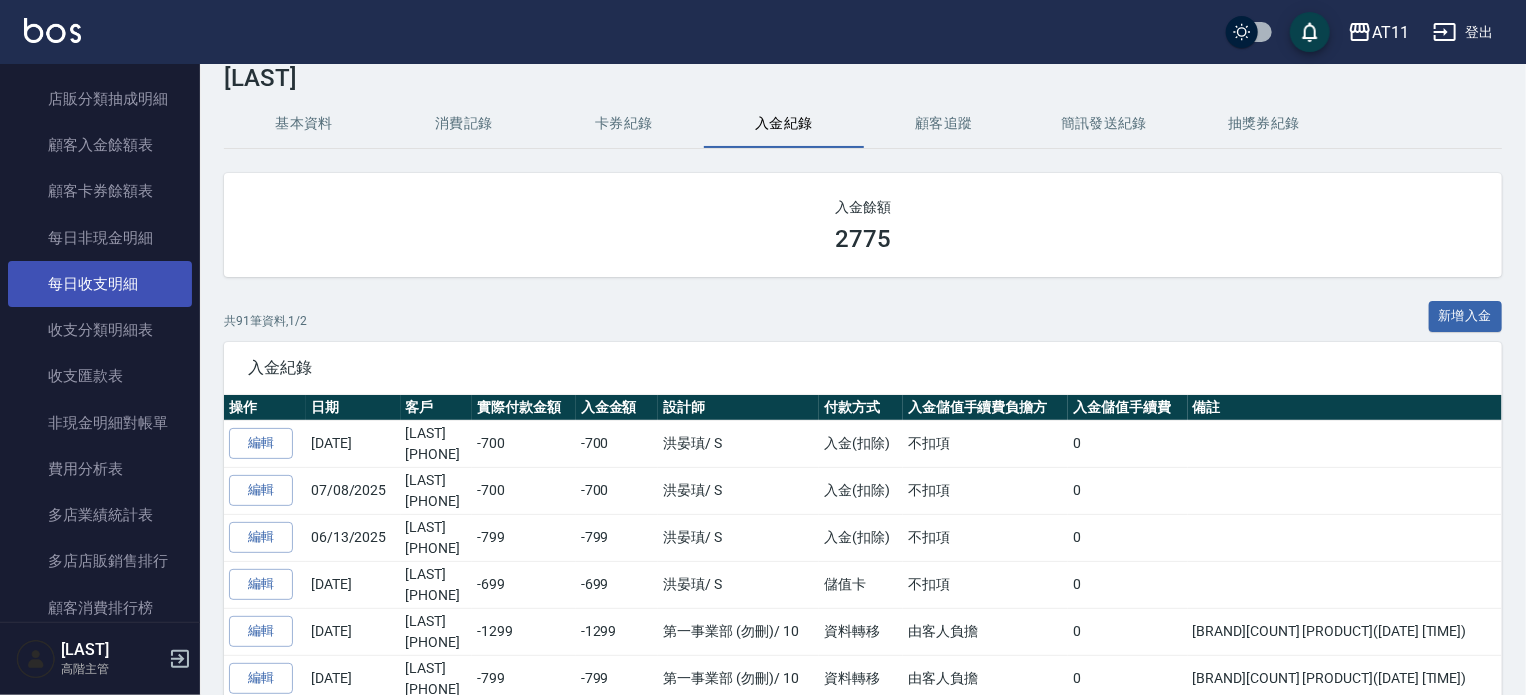 scroll, scrollTop: 0, scrollLeft: 0, axis: both 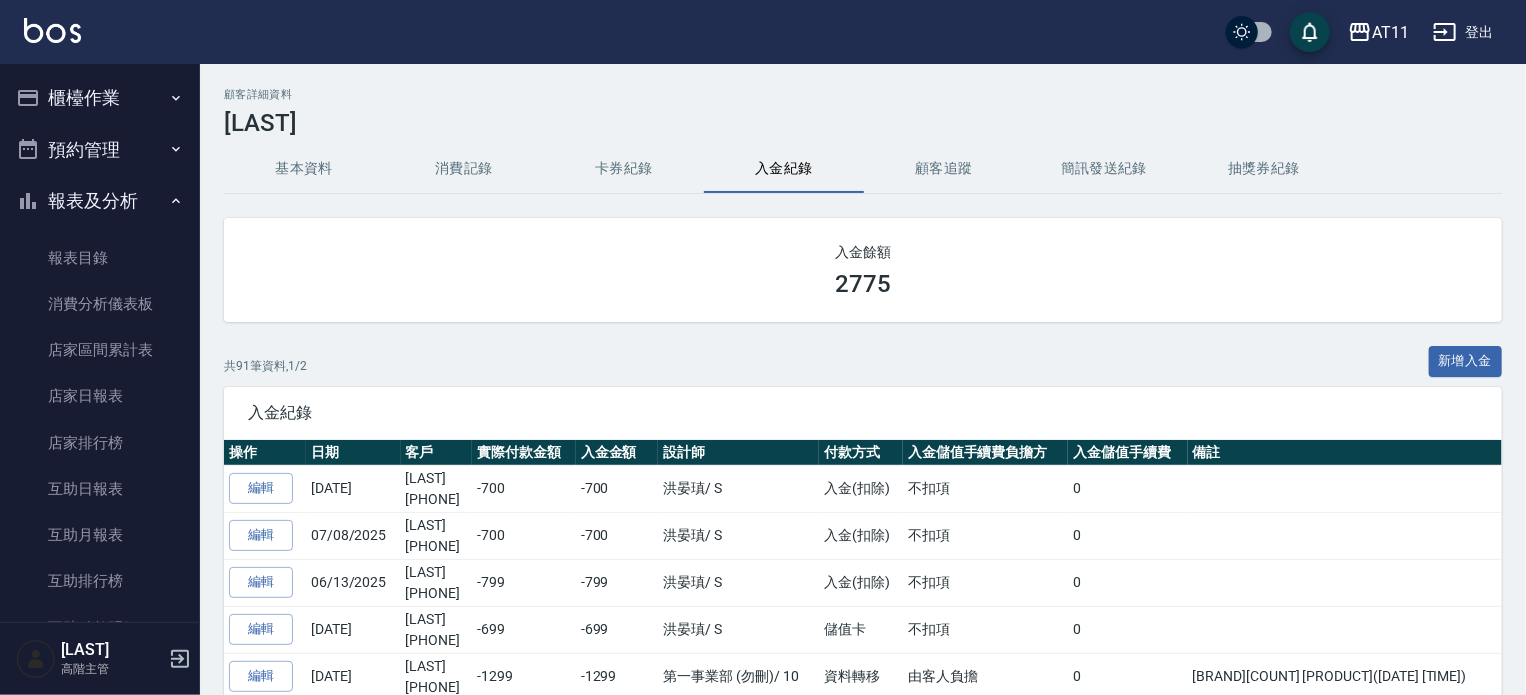 click on "櫃檯作業" at bounding box center (100, 98) 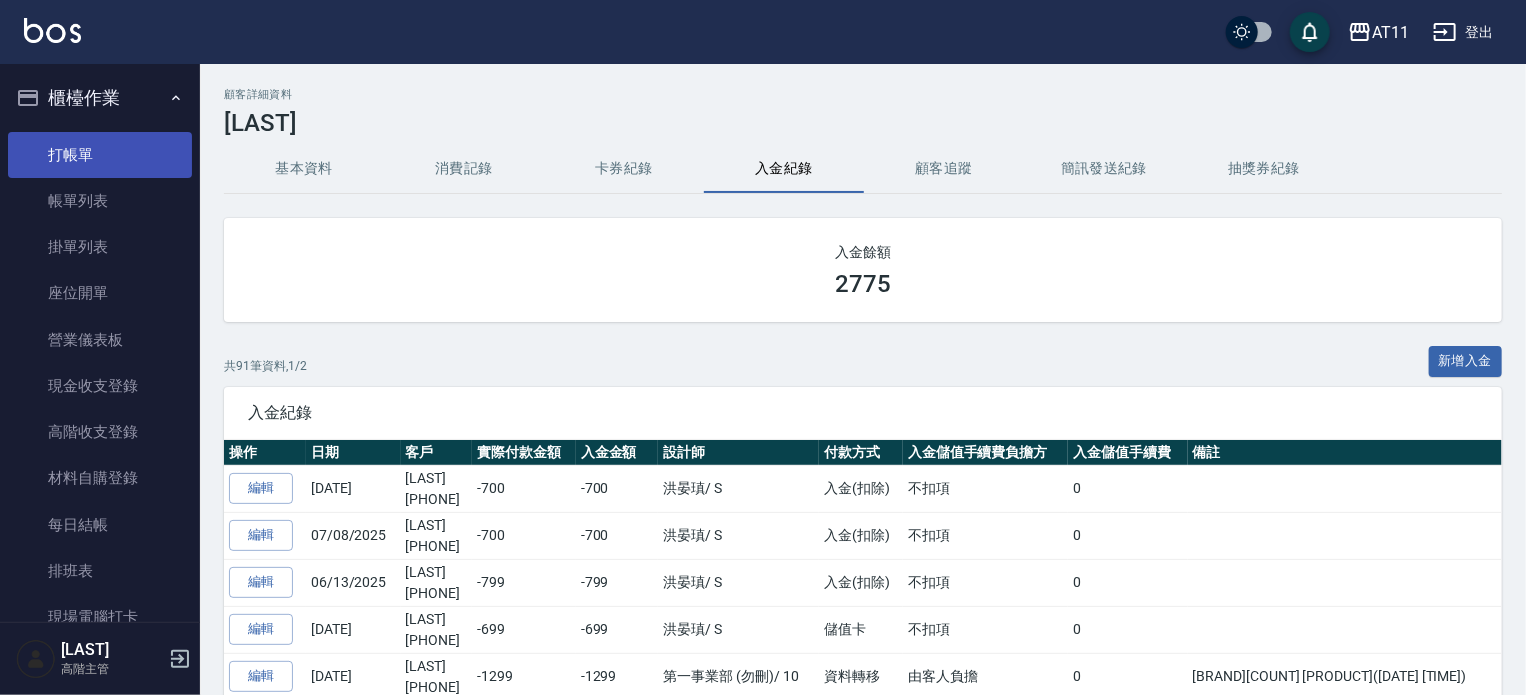click on "打帳單" at bounding box center (100, 155) 